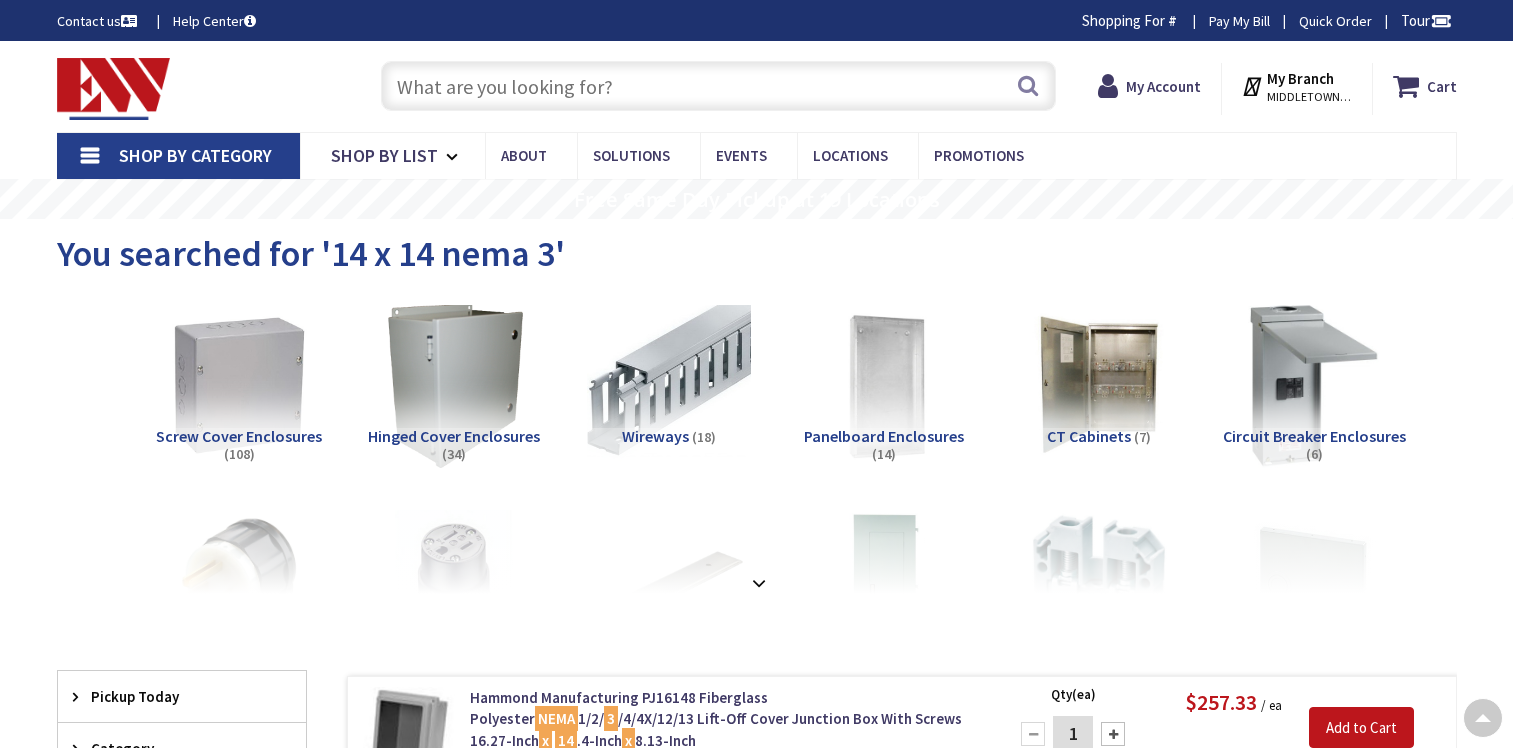 scroll, scrollTop: 1700, scrollLeft: 0, axis: vertical 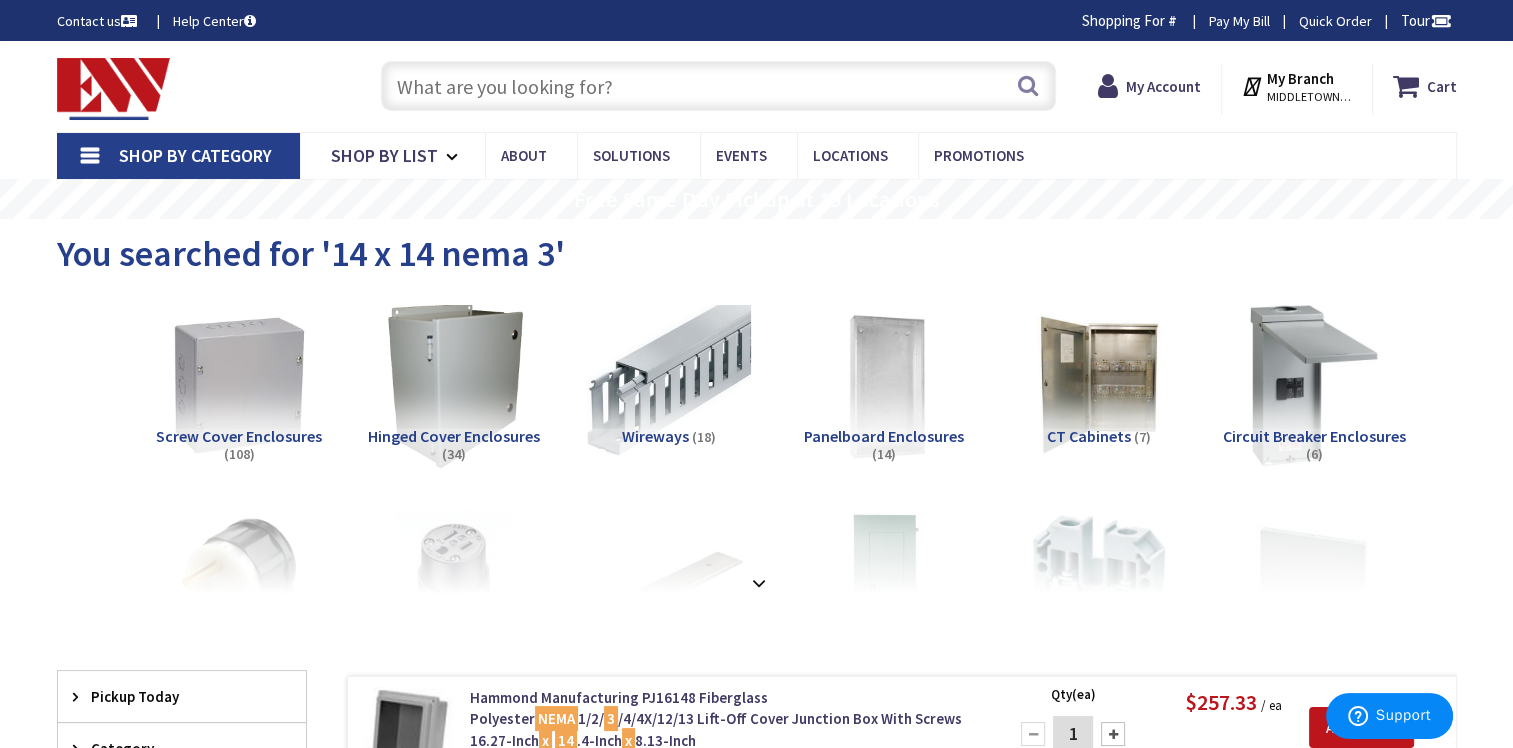 click at bounding box center (718, 86) 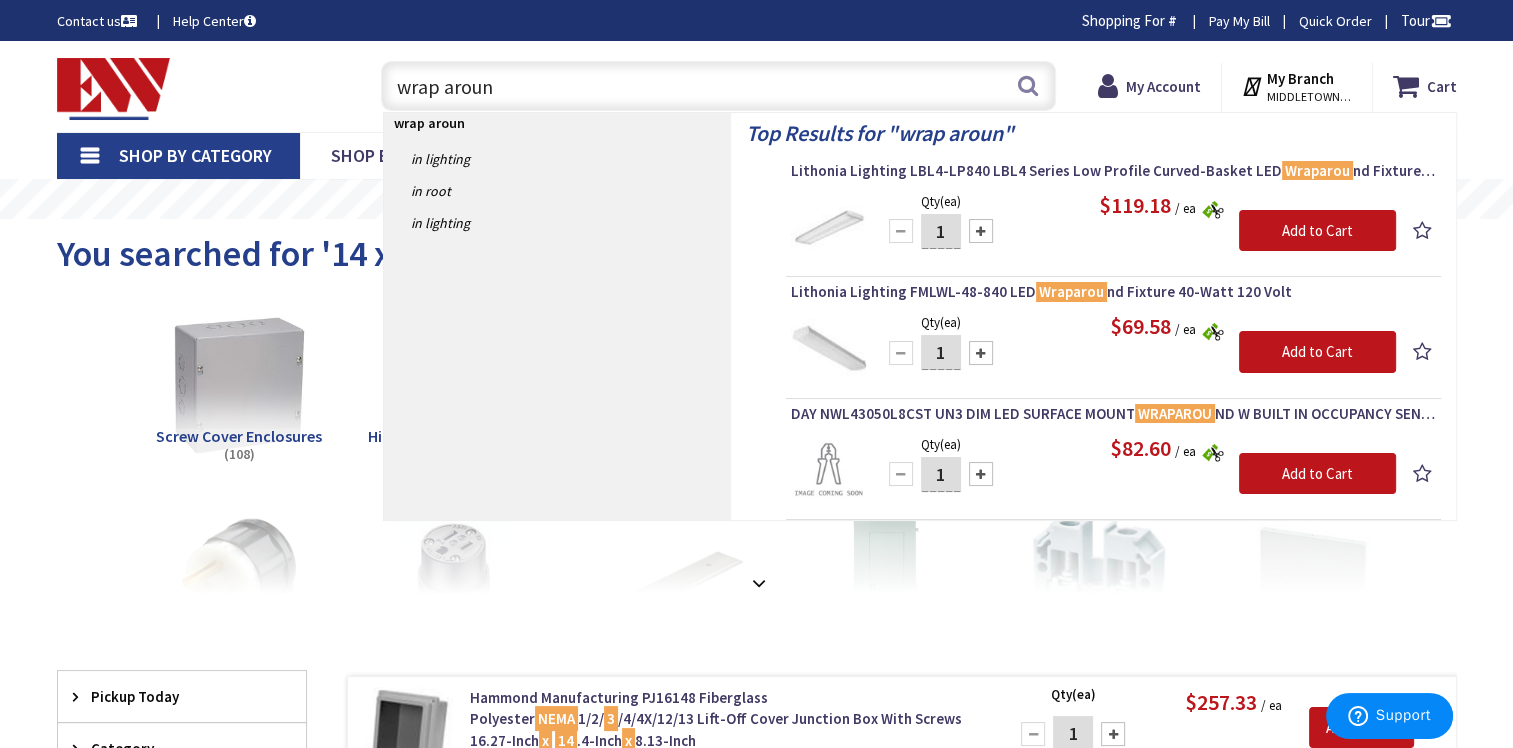 type on "wrap around" 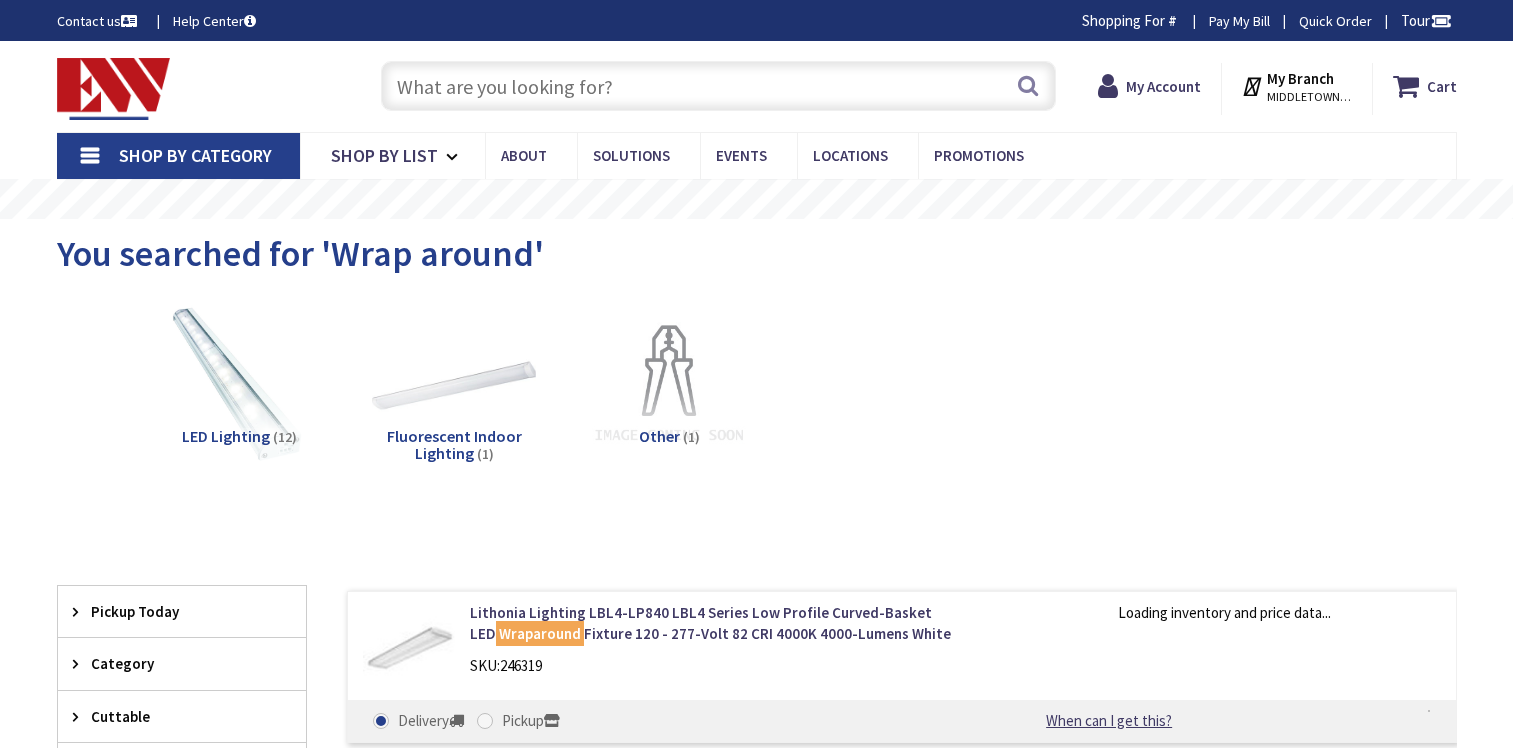 scroll, scrollTop: 0, scrollLeft: 0, axis: both 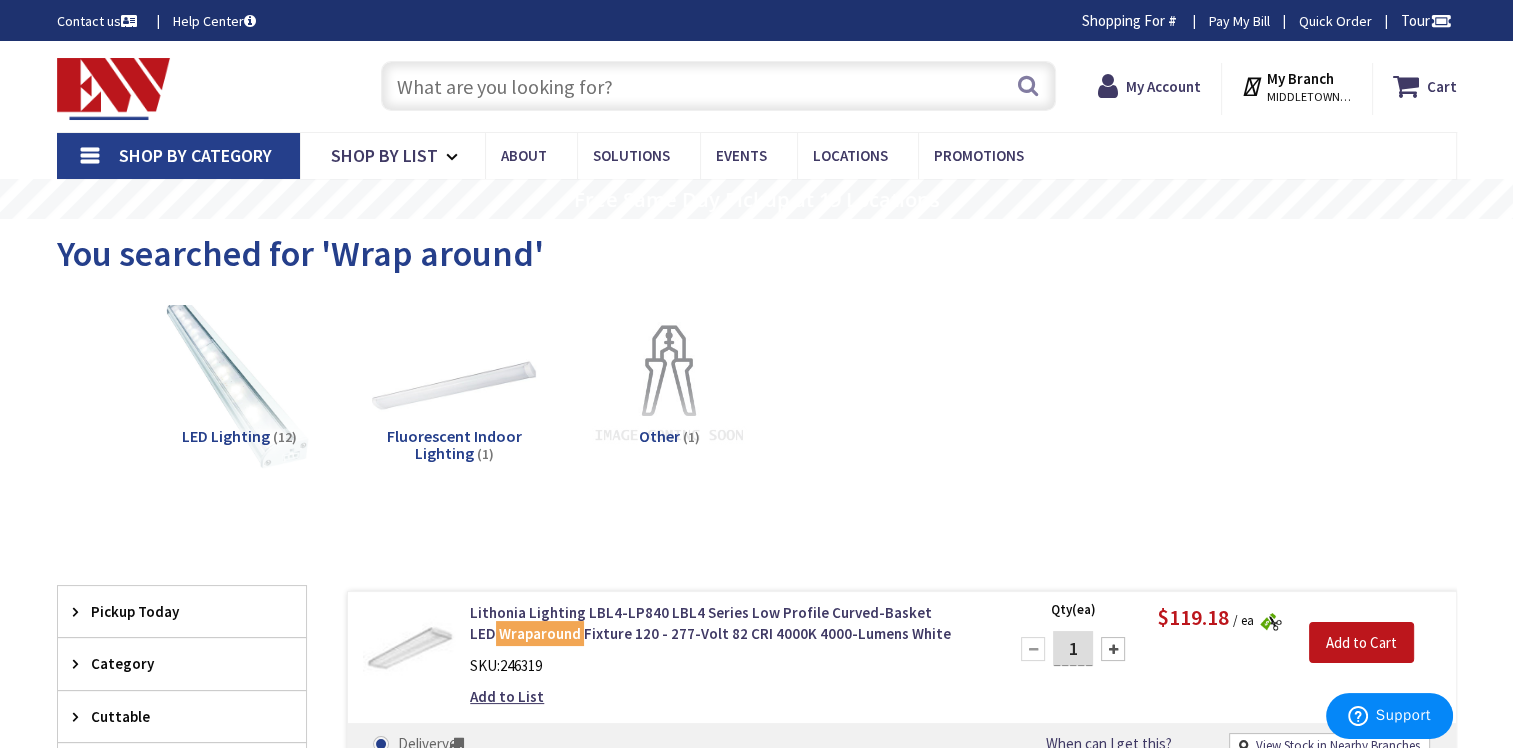 click at bounding box center [238, 385] 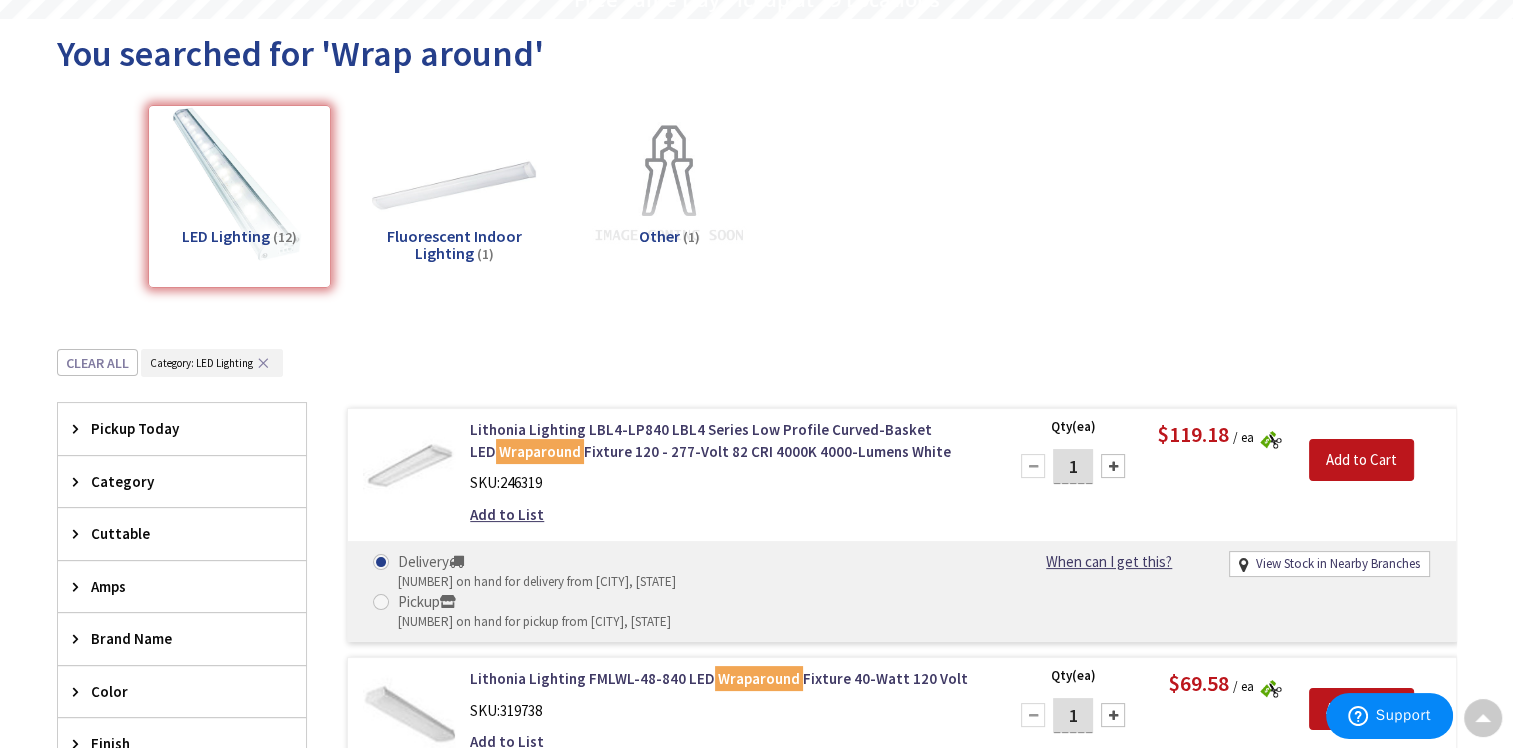 scroll, scrollTop: 300, scrollLeft: 0, axis: vertical 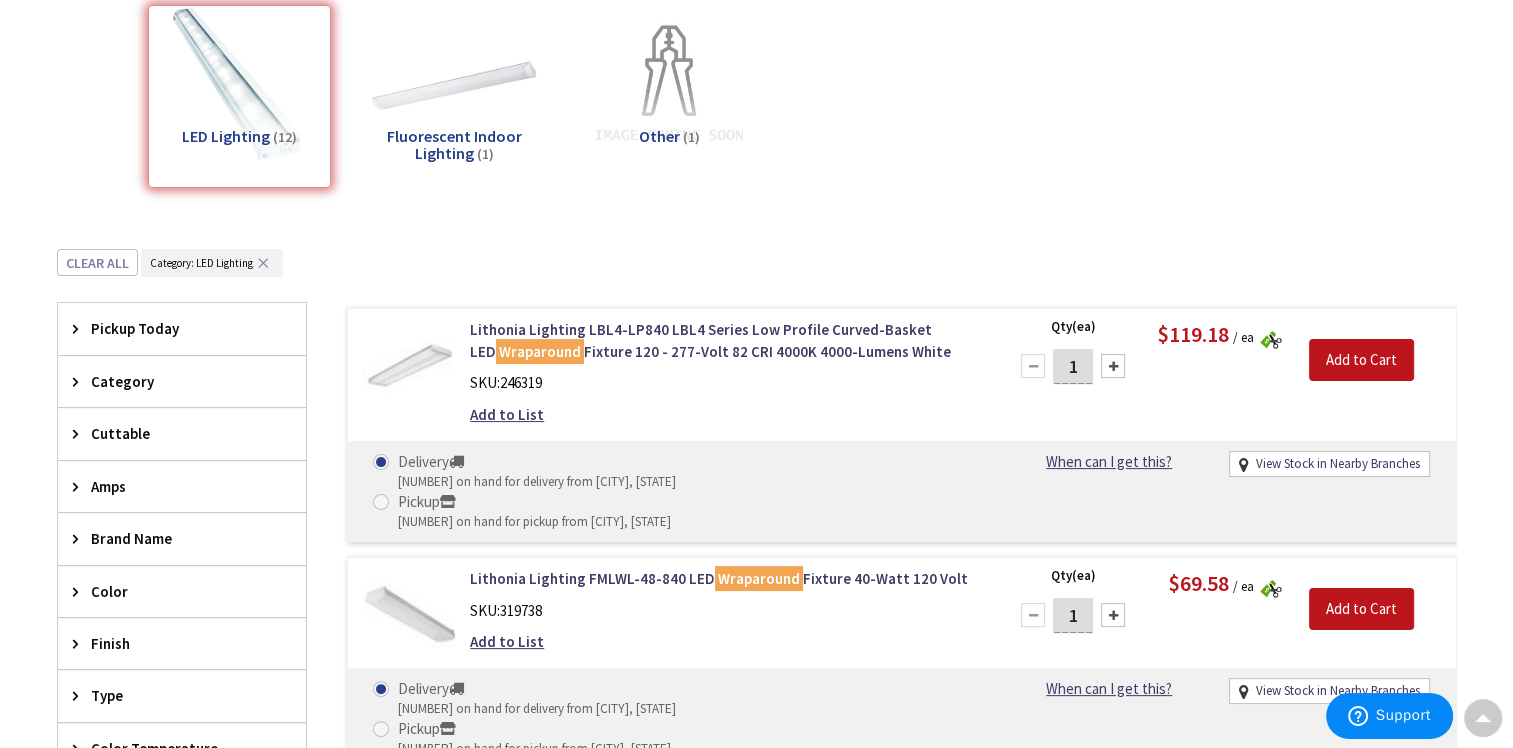 click at bounding box center (409, 614) 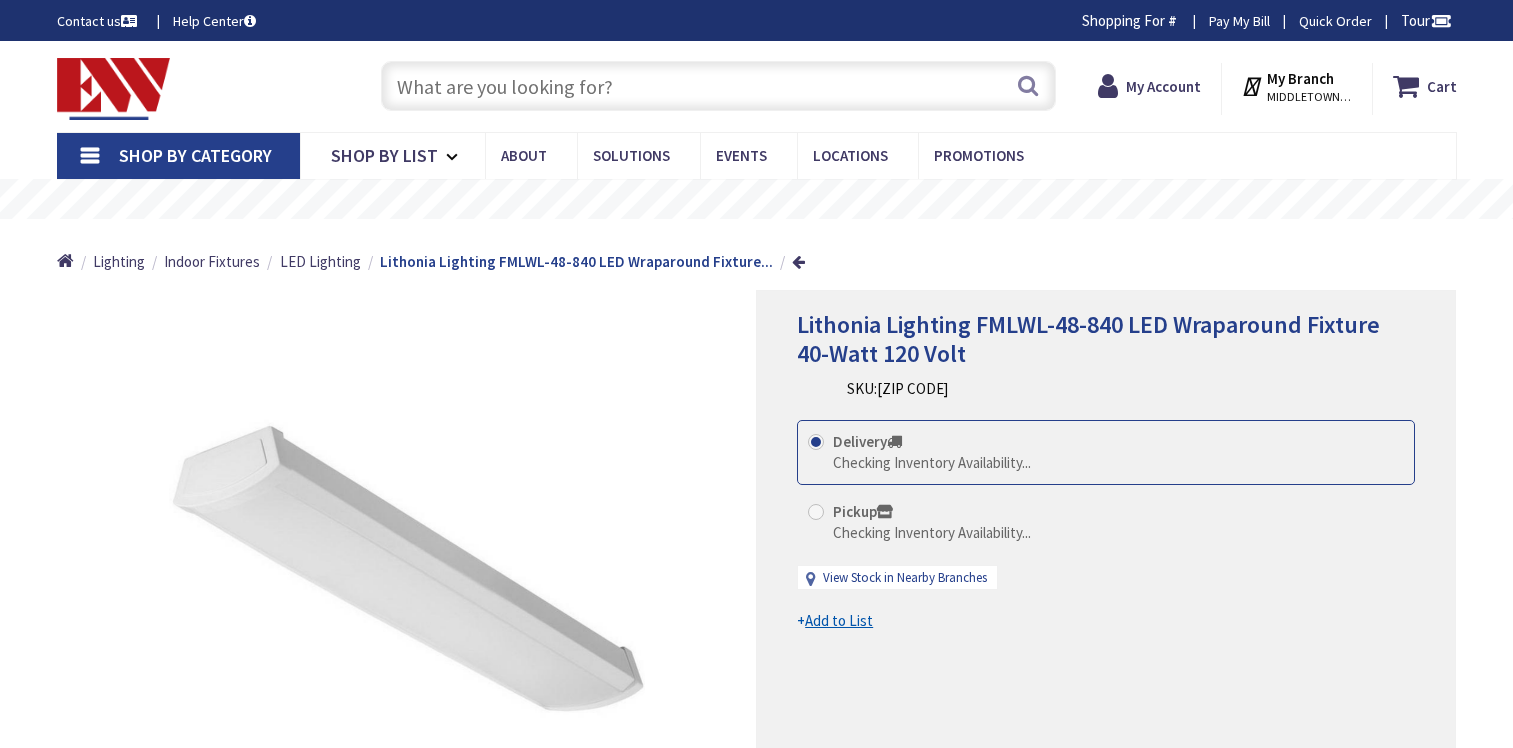 scroll, scrollTop: 0, scrollLeft: 0, axis: both 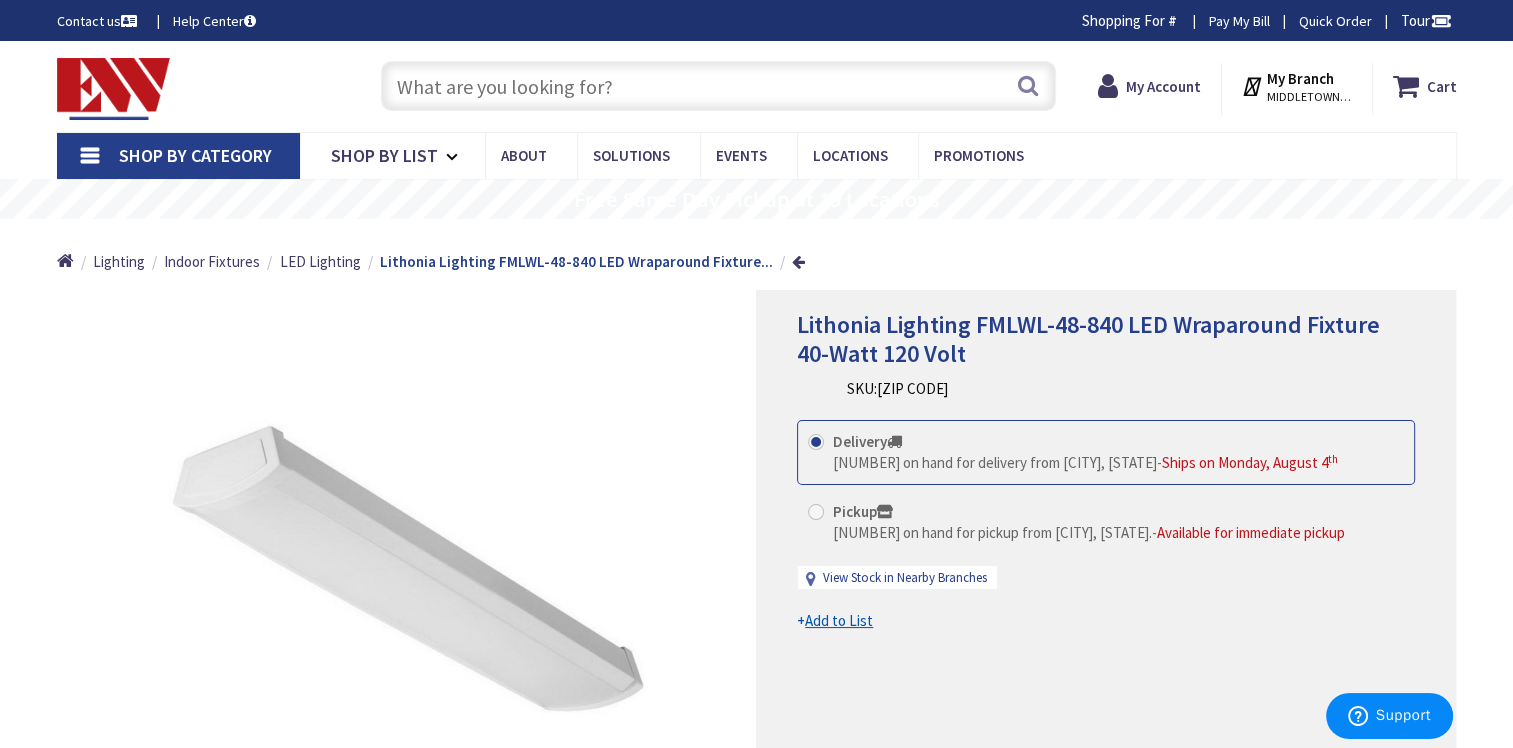 click at bounding box center (718, 86) 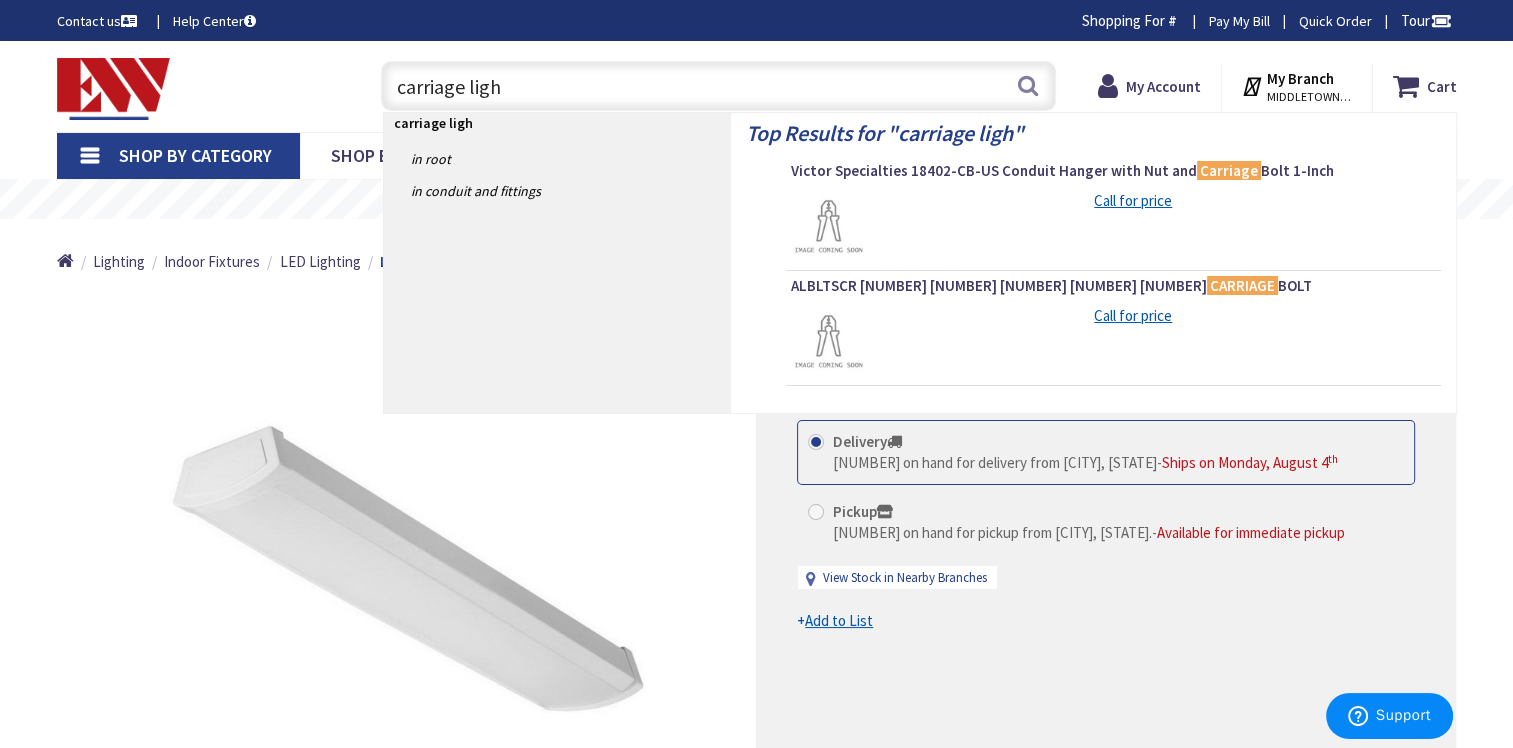 type on "carriage light" 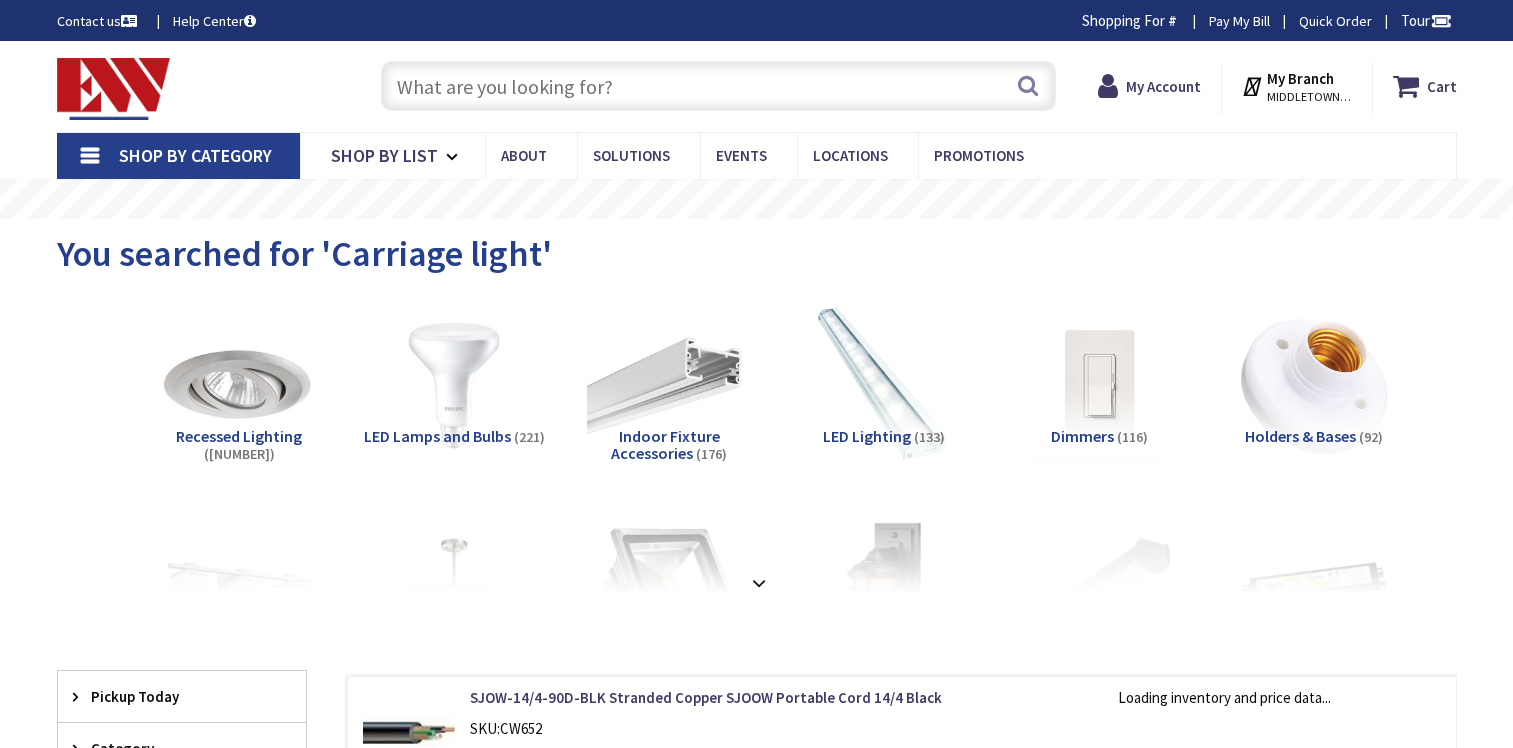 scroll, scrollTop: 0, scrollLeft: 0, axis: both 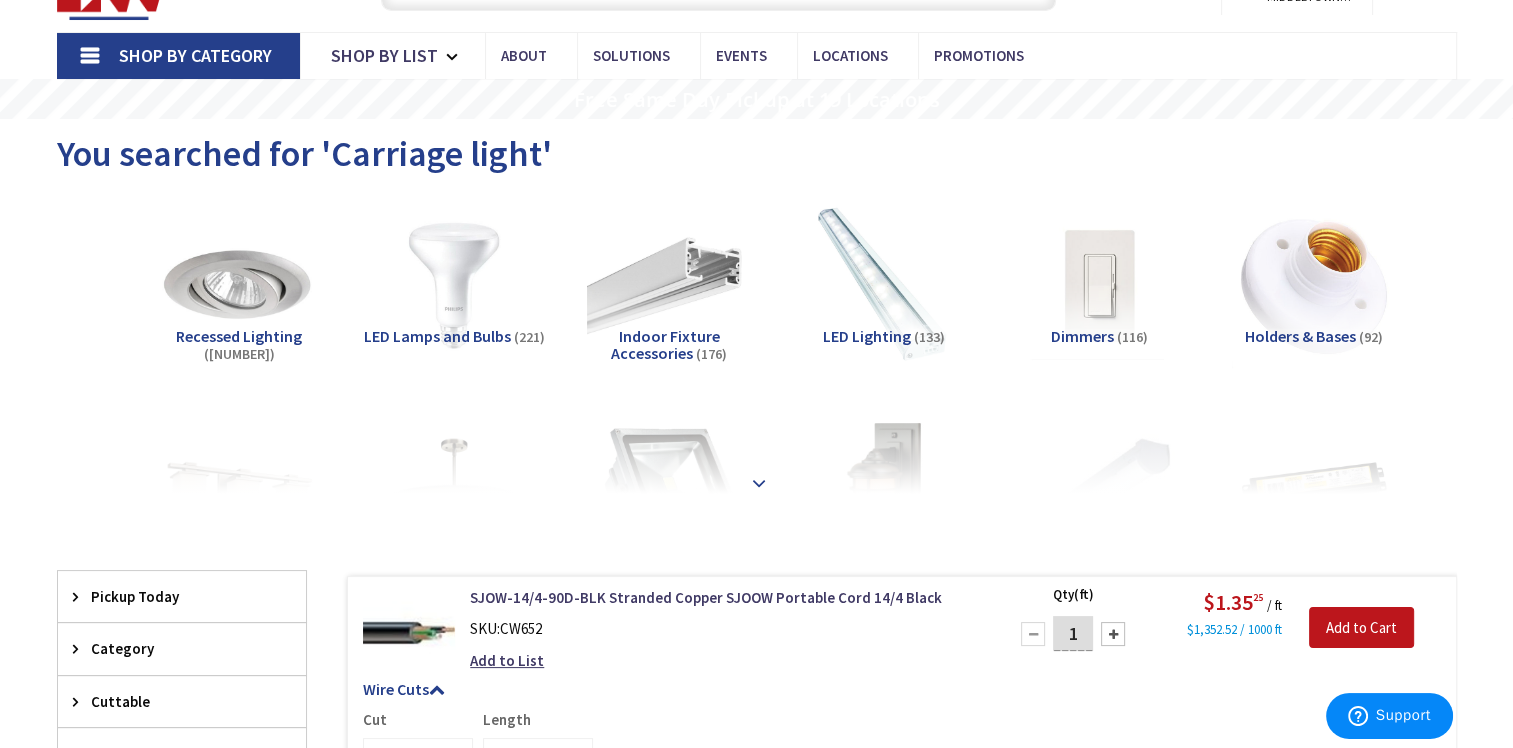 click at bounding box center [759, 483] 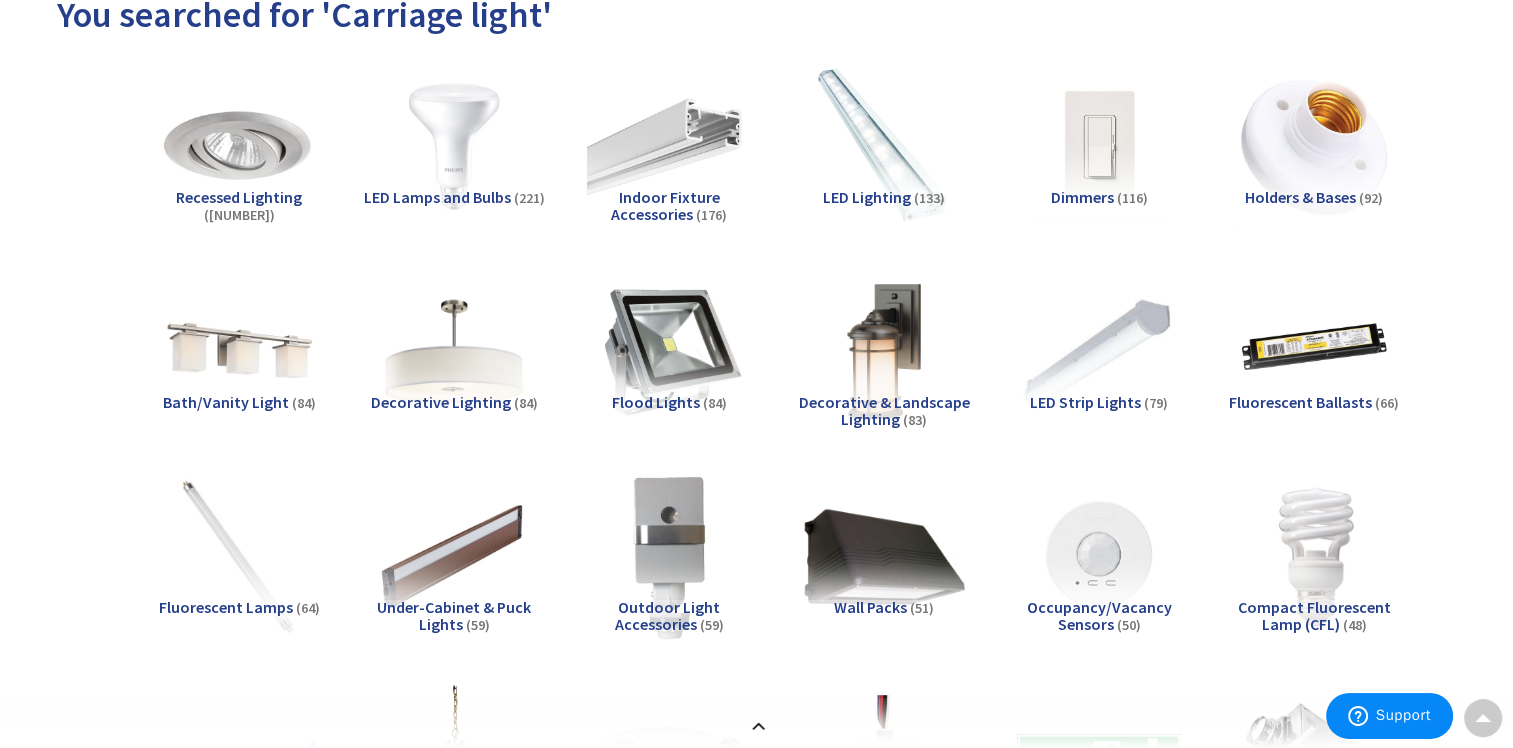 scroll, scrollTop: 0, scrollLeft: 0, axis: both 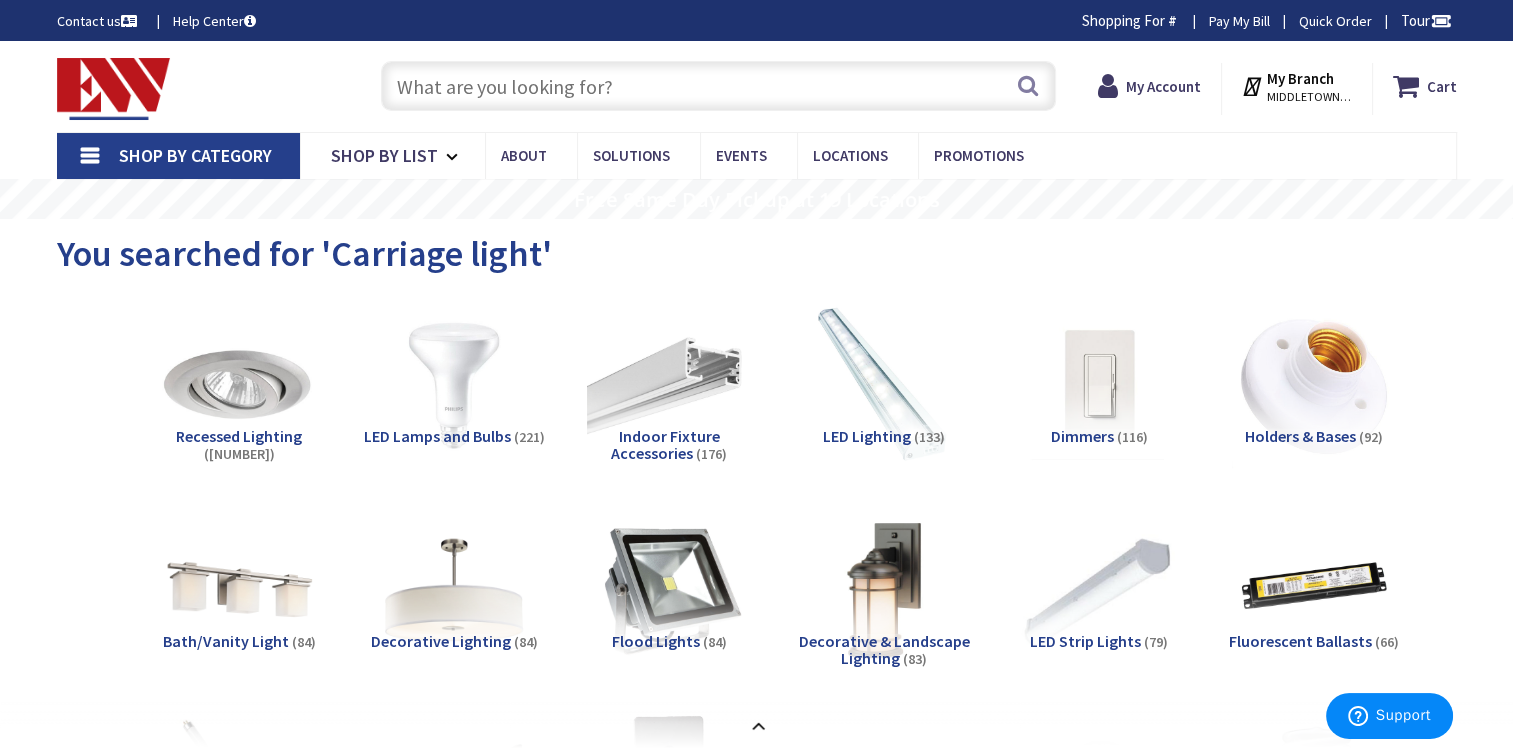 click on "Shop By Category" at bounding box center (195, 155) 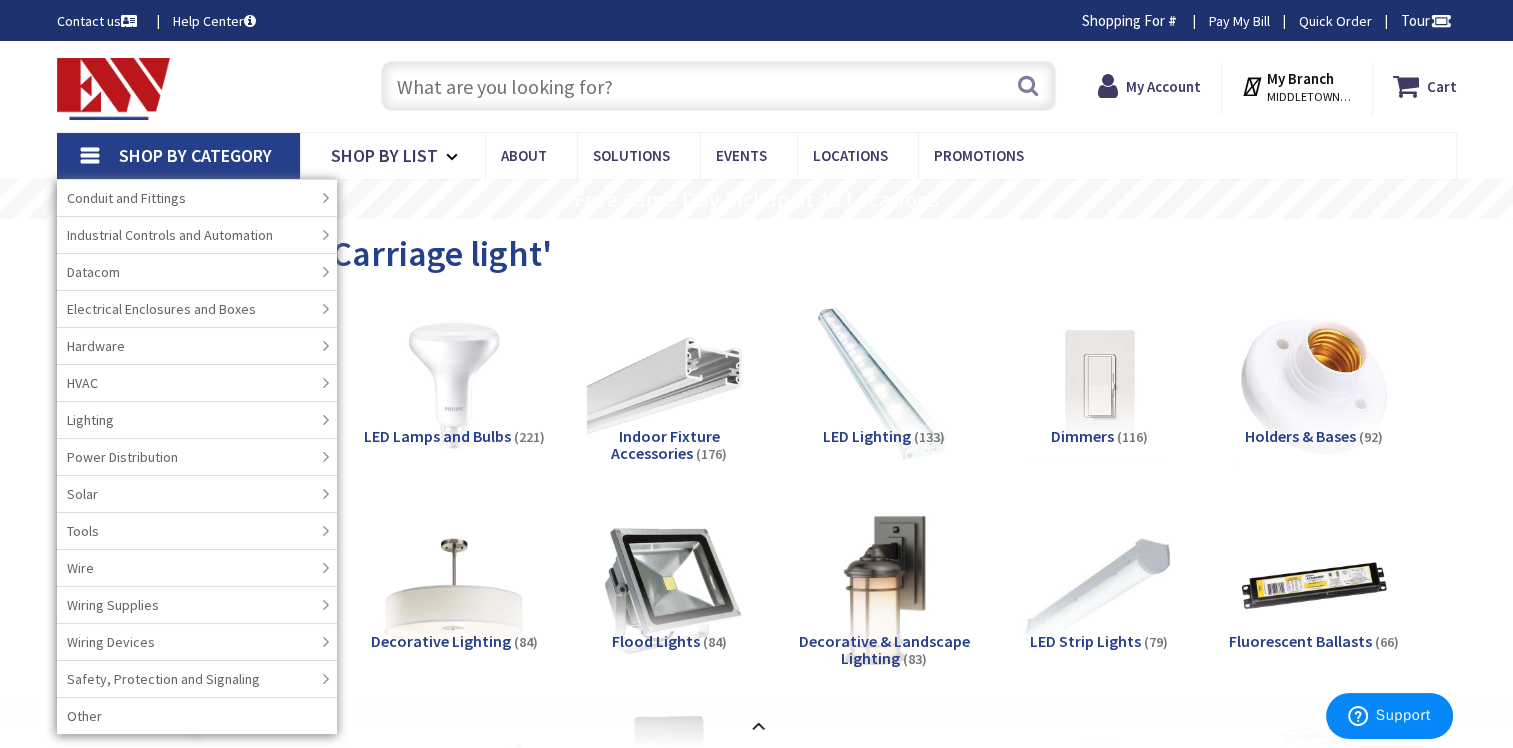 click at bounding box center [883, 590] 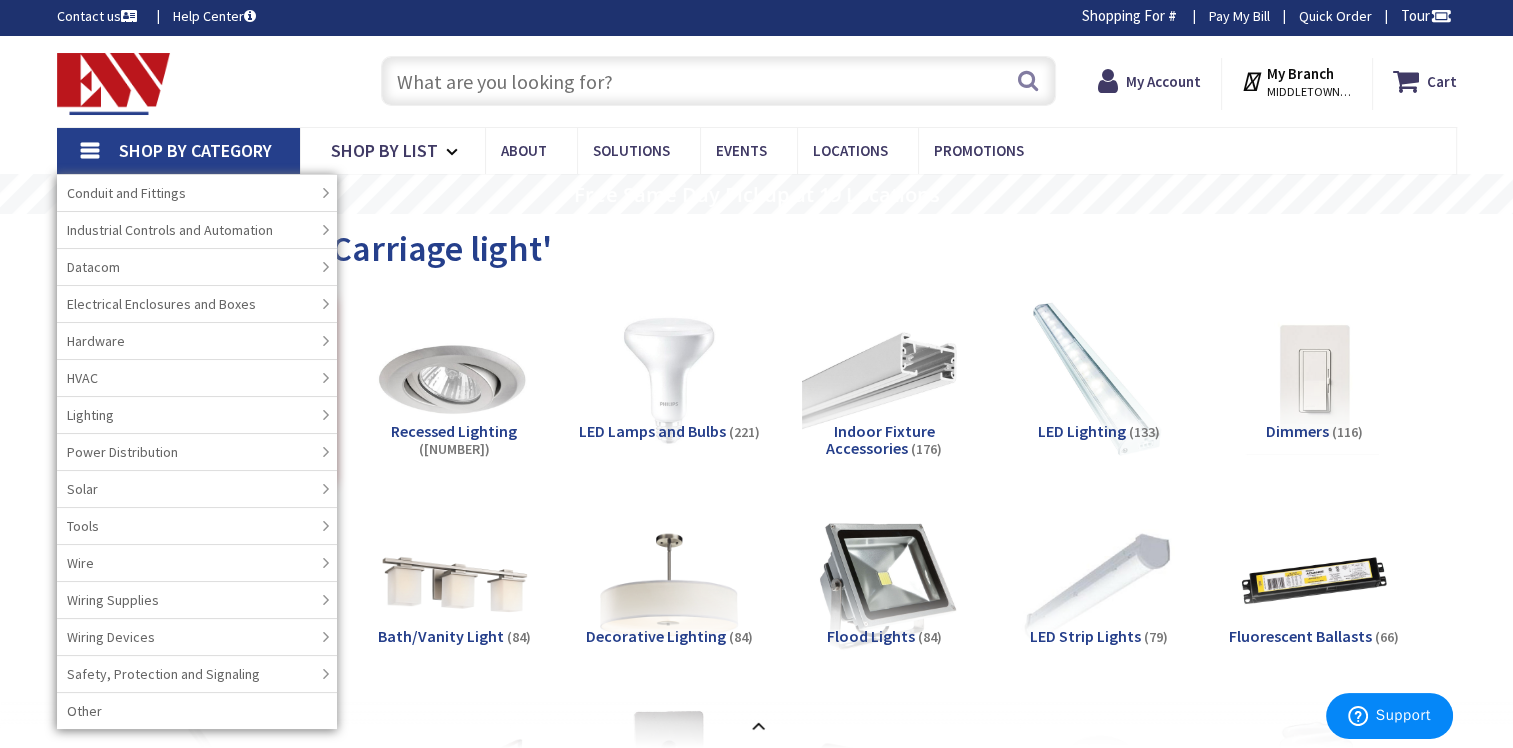scroll, scrollTop: 0, scrollLeft: 0, axis: both 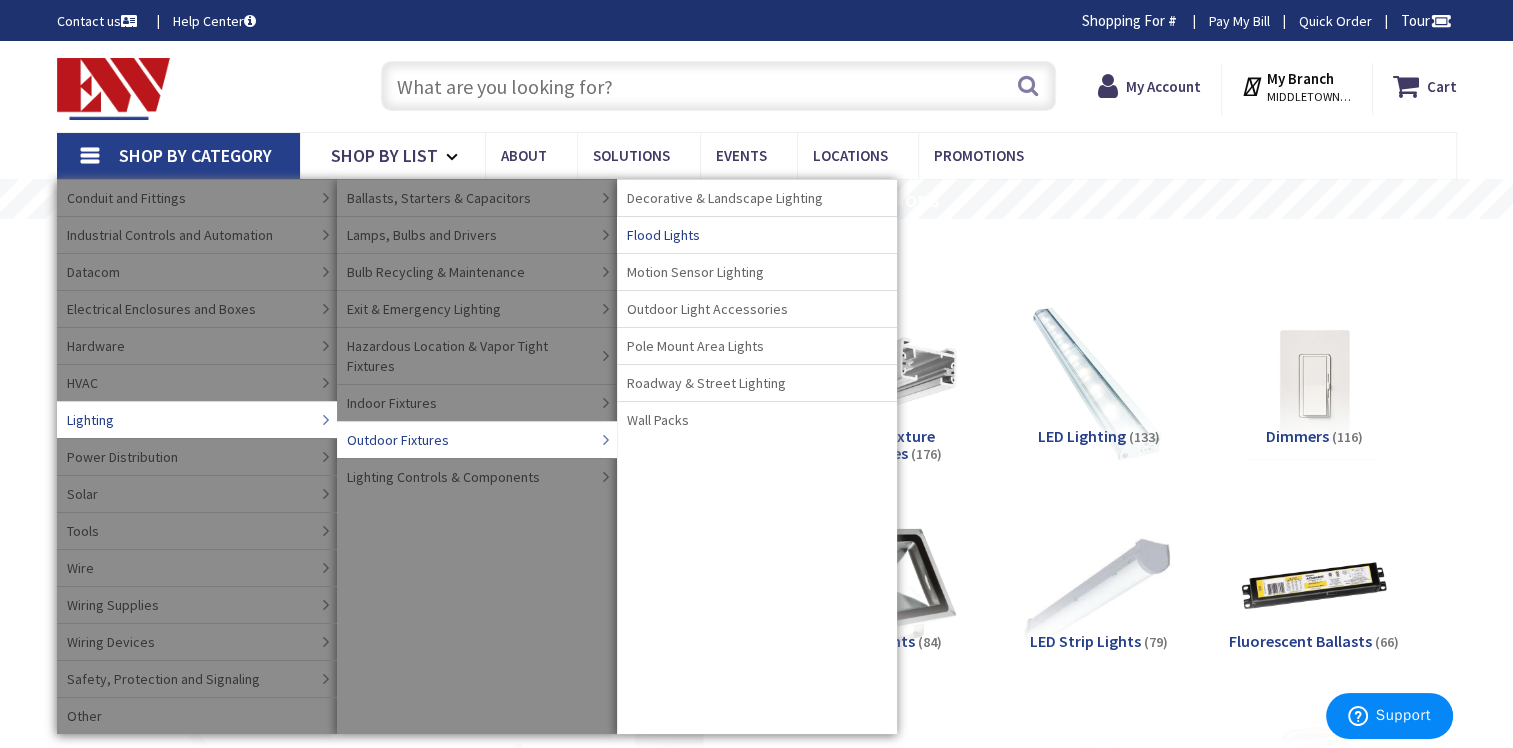 click on "Flood Lights" at bounding box center (757, 234) 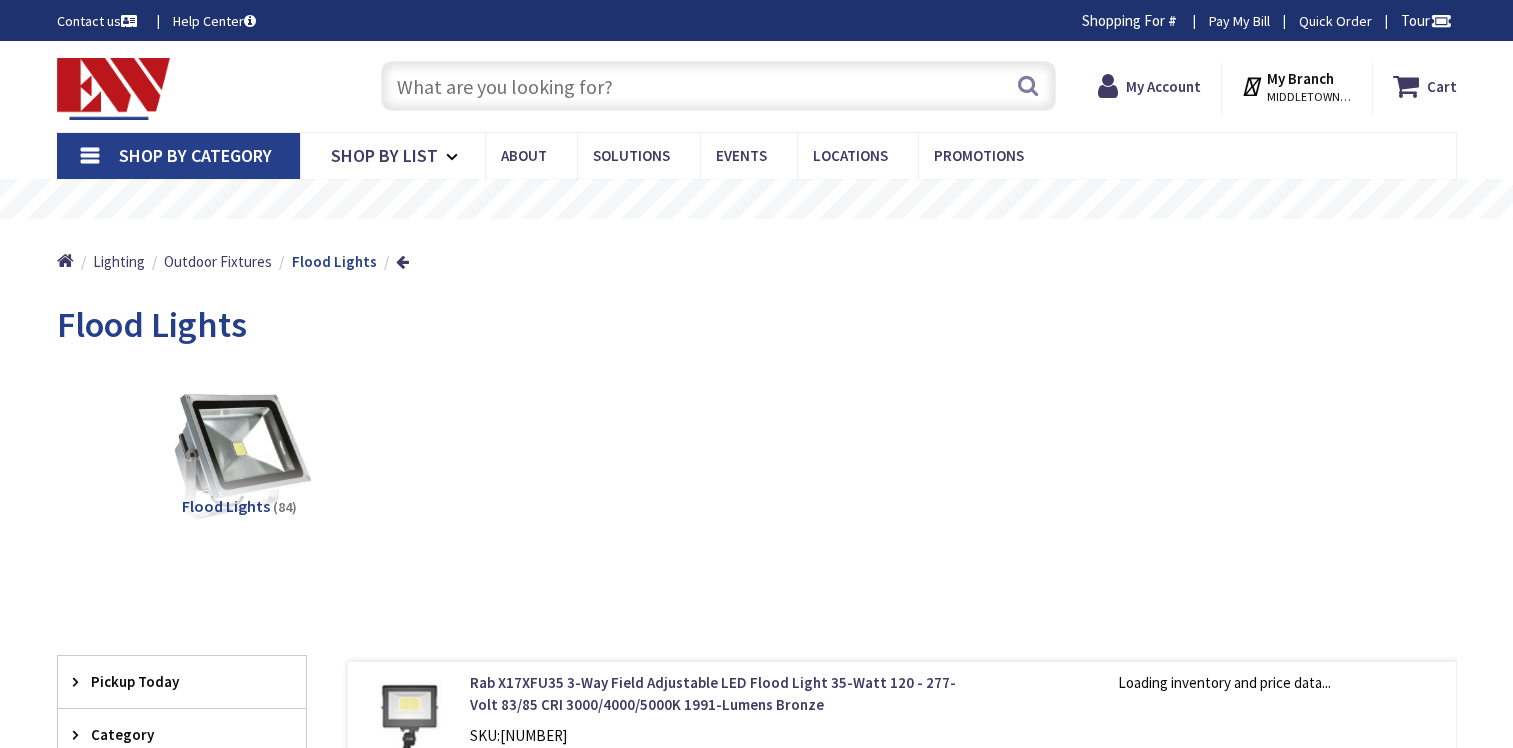 scroll, scrollTop: 0, scrollLeft: 0, axis: both 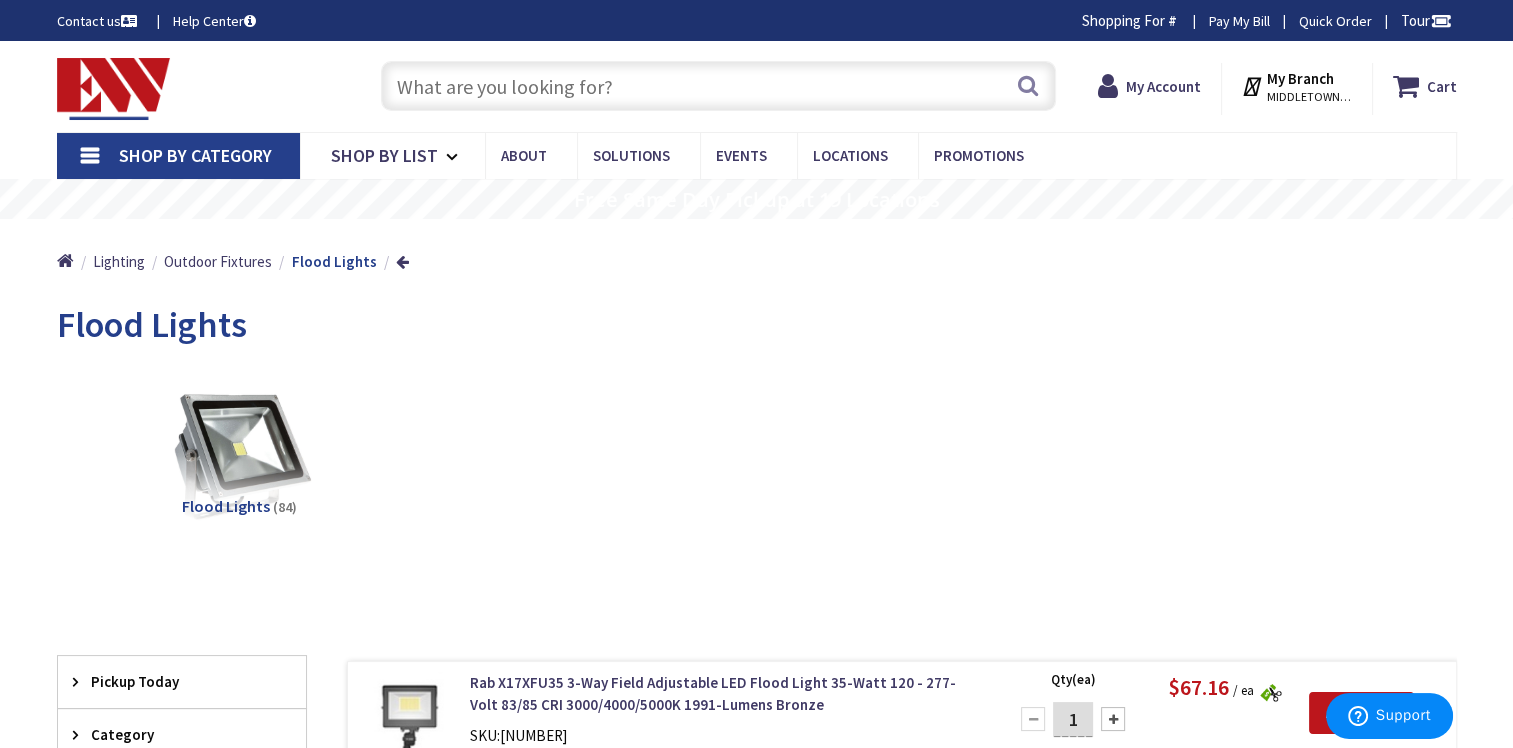 click on "Shop By Category" at bounding box center [195, 155] 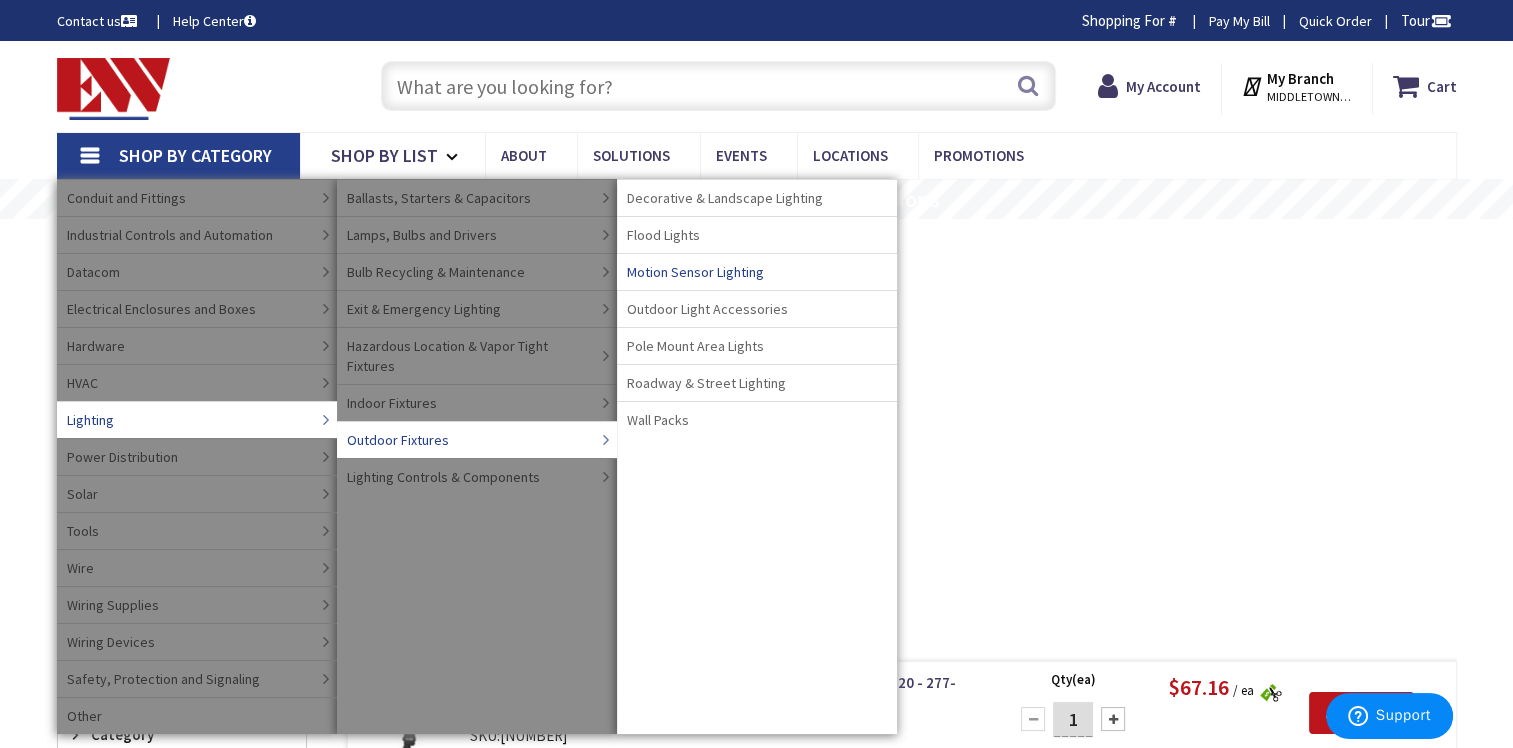 click on "Motion Sensor Lighting" at bounding box center [695, 272] 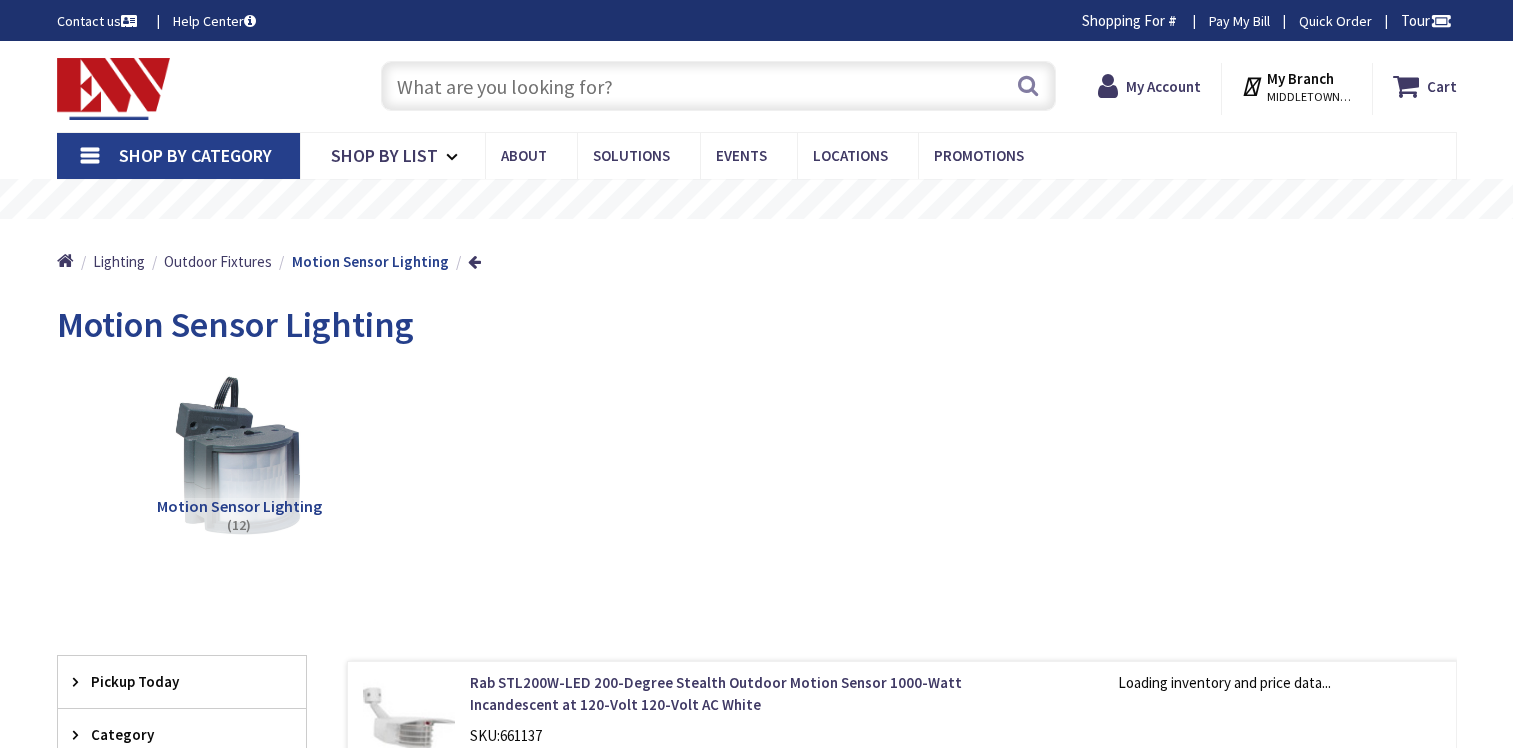 scroll, scrollTop: 0, scrollLeft: 0, axis: both 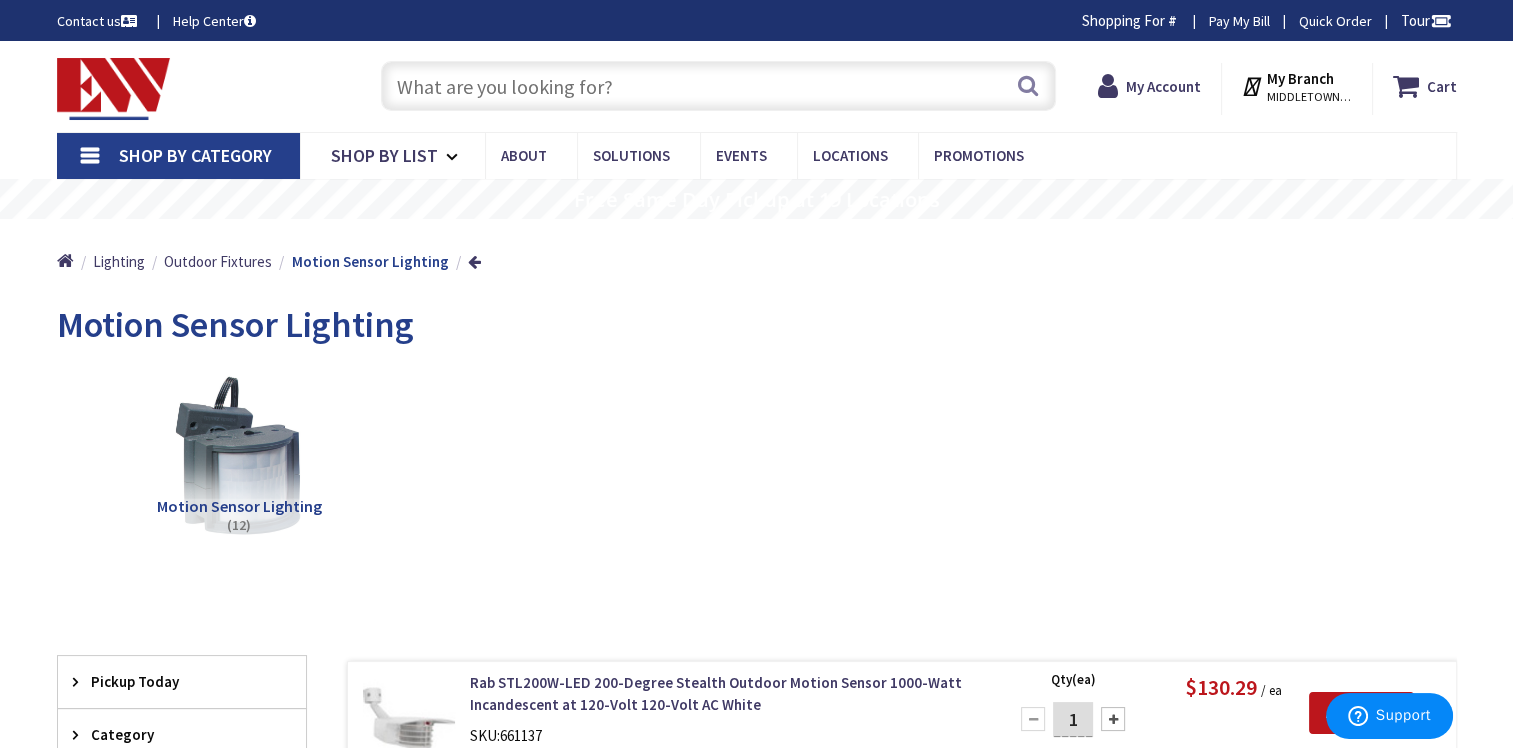 click on "Shop By Category" at bounding box center (195, 155) 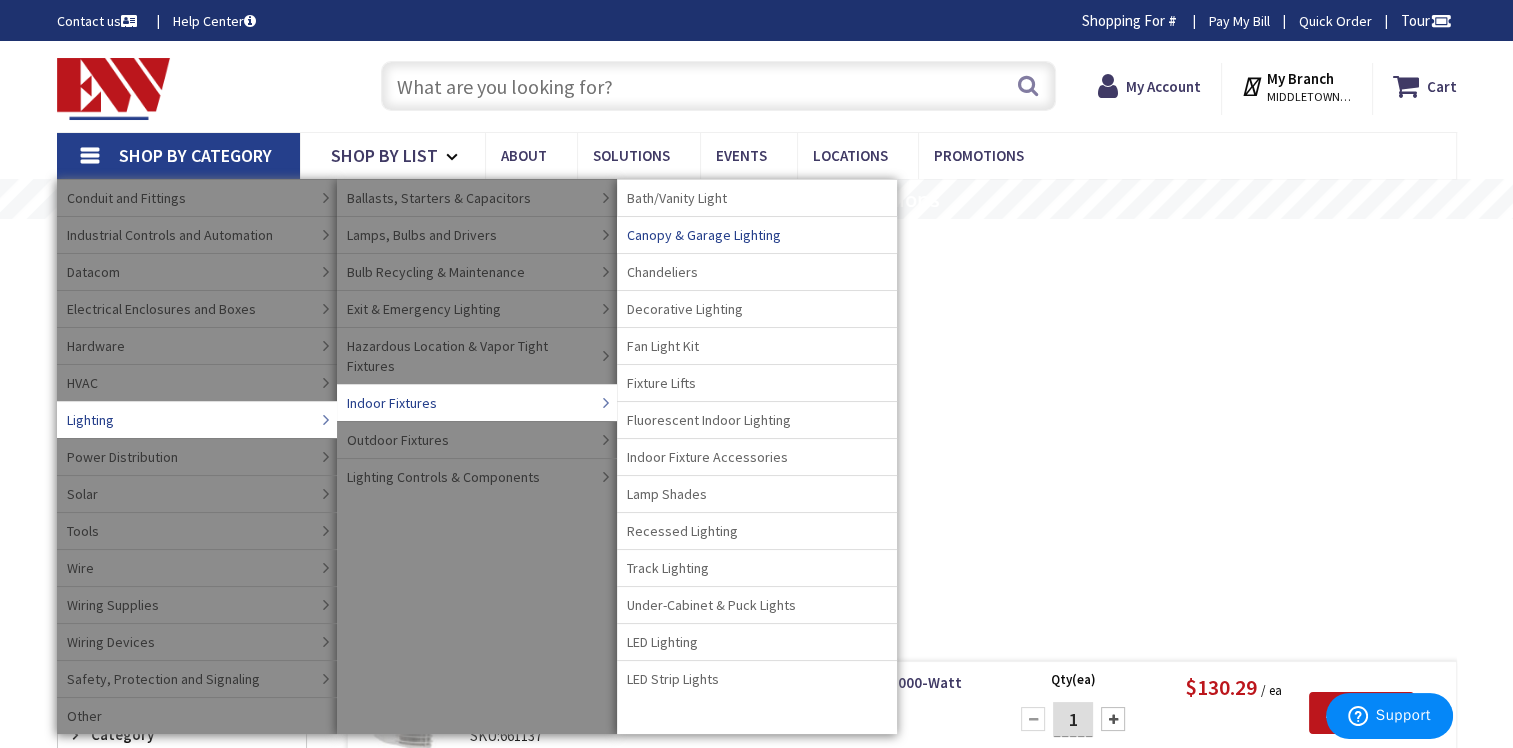click on "Canopy & Garage Lighting" at bounding box center [704, 235] 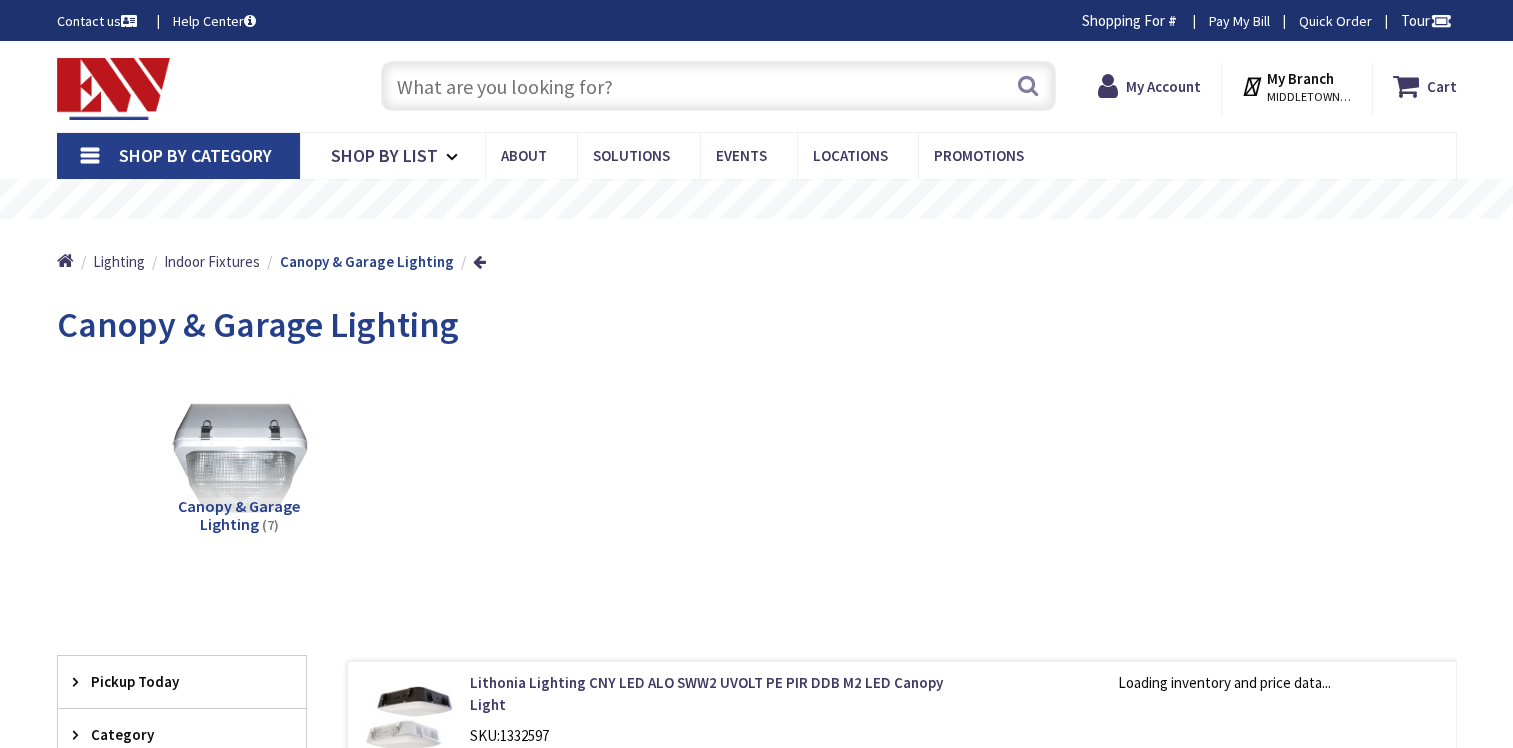 scroll, scrollTop: 0, scrollLeft: 0, axis: both 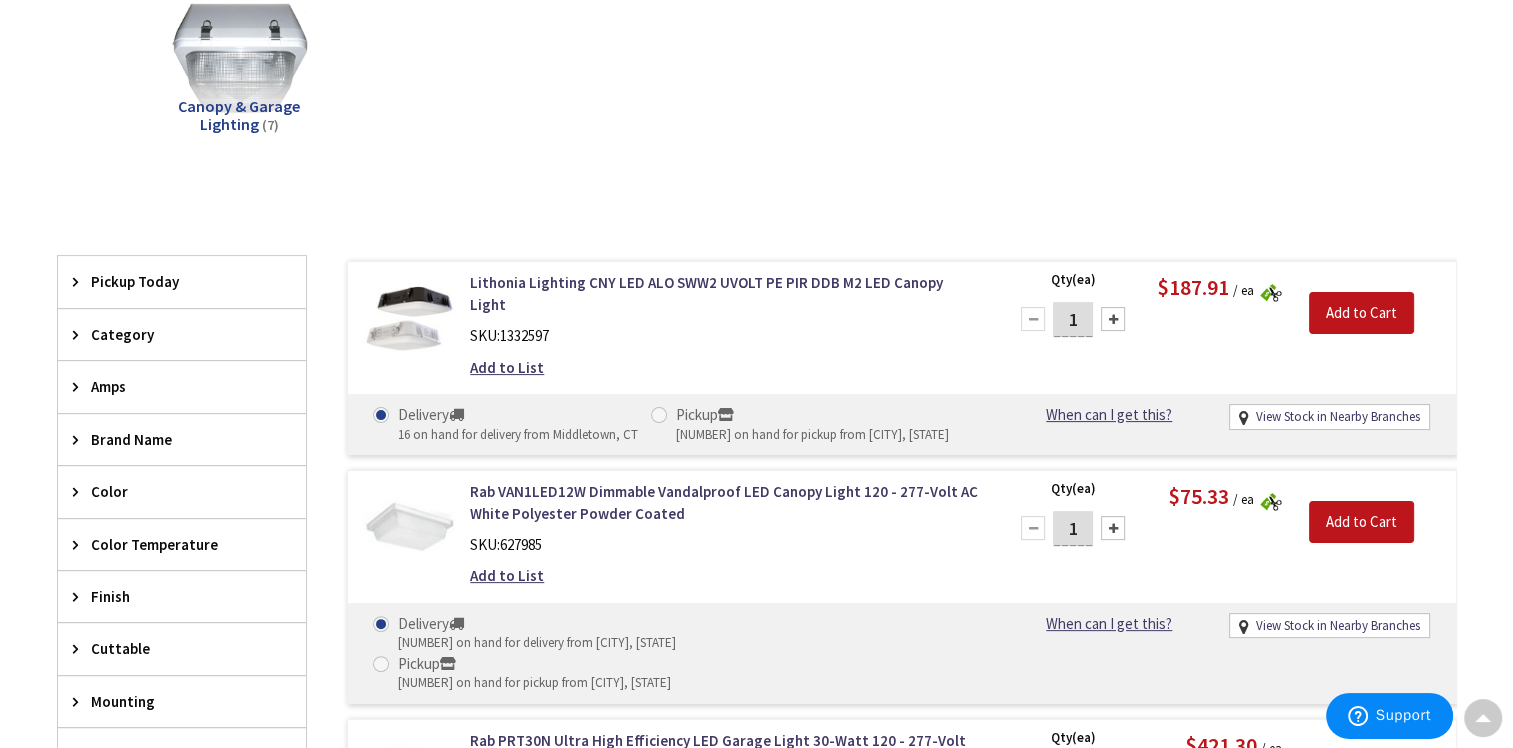 click on "Canopy & Garage Lighting
(7)" at bounding box center (757, 71) 